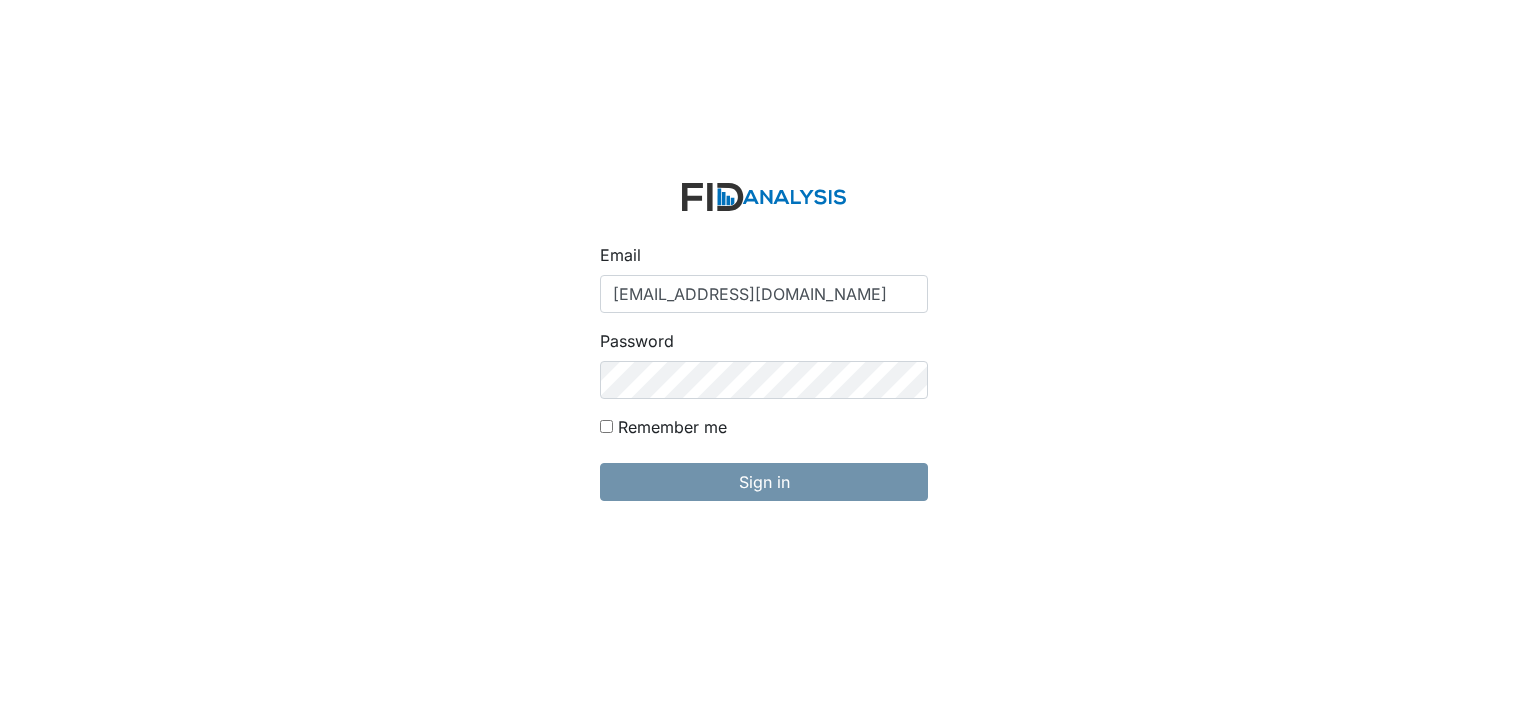 scroll, scrollTop: 0, scrollLeft: 0, axis: both 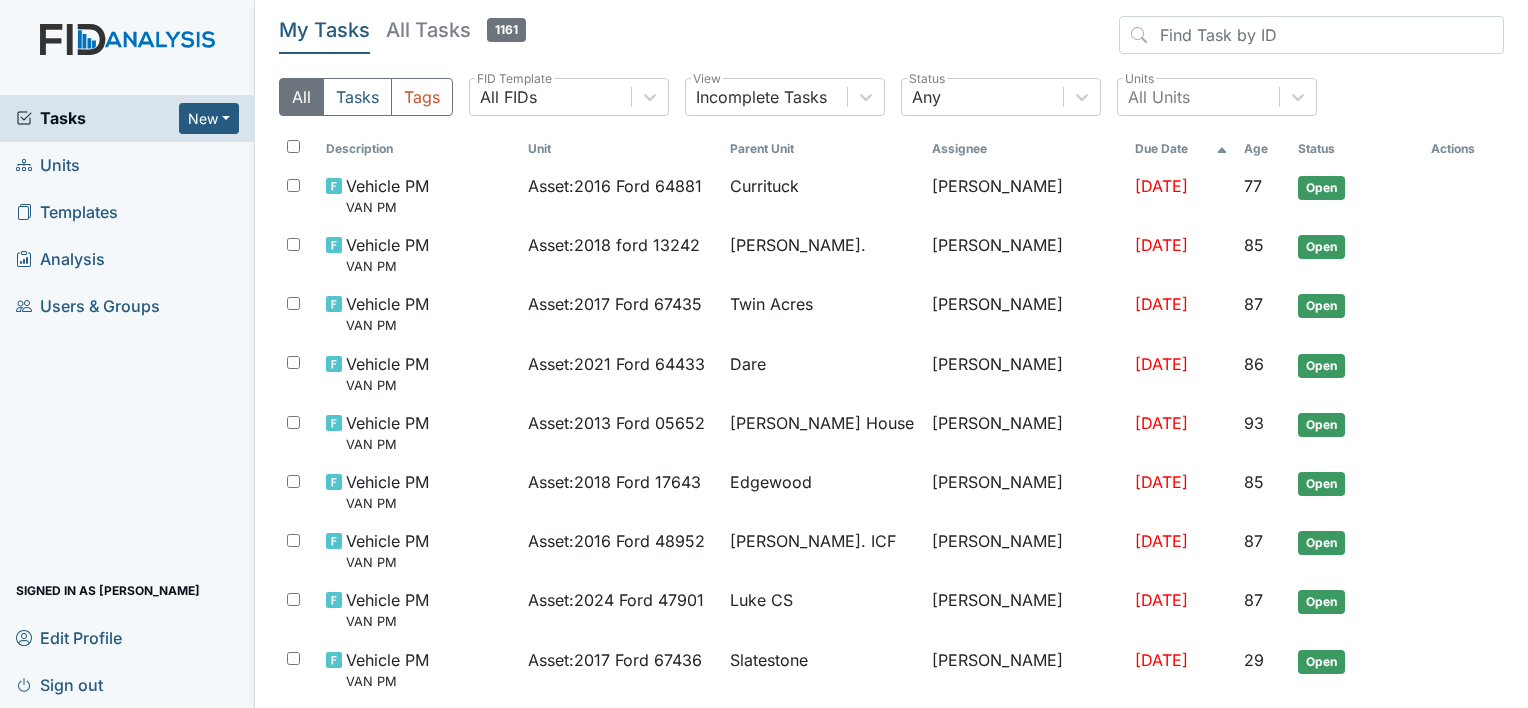 click on "All   Tasks   Tags   All FIDs FID Template Incomplete Tasks View Any Status All Units Units" at bounding box center [891, 105] 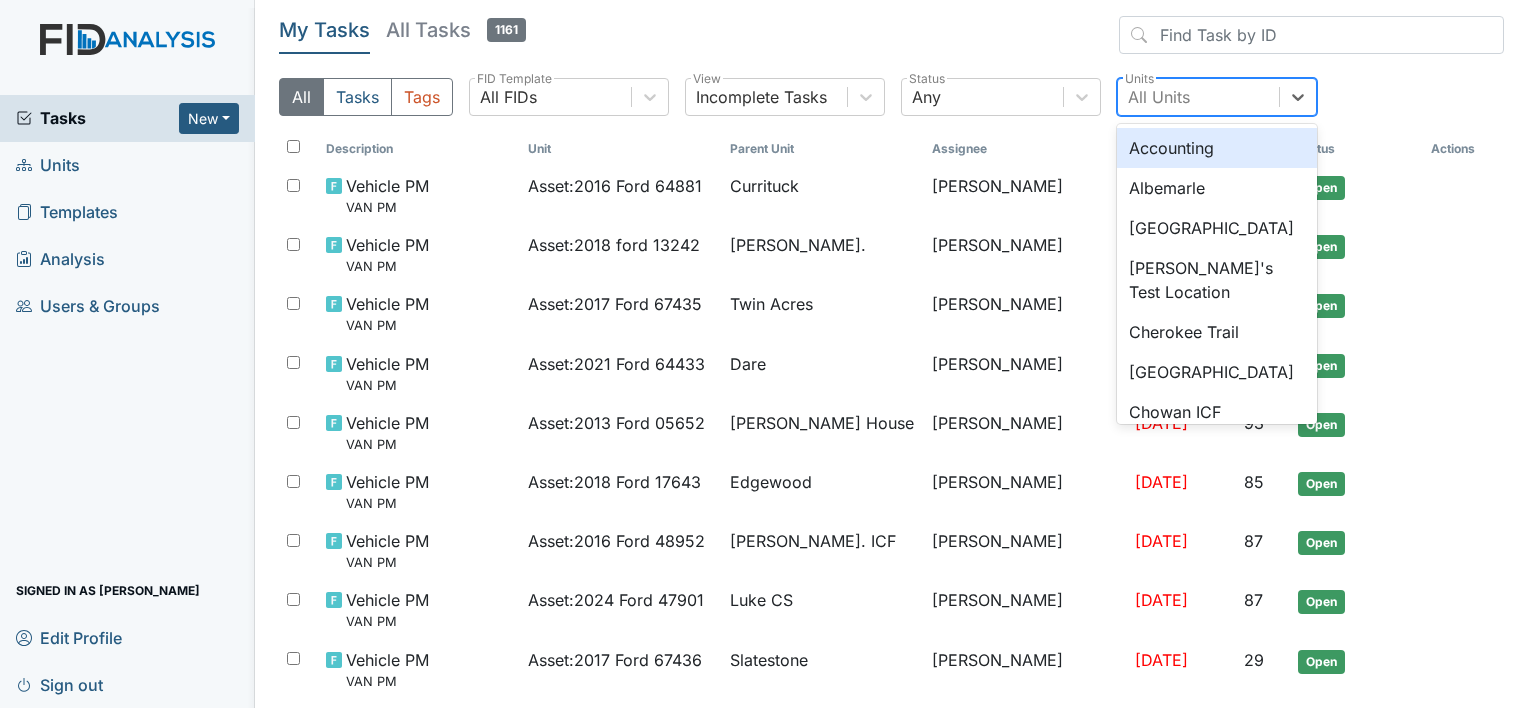 click on "All Units" at bounding box center (1198, 97) 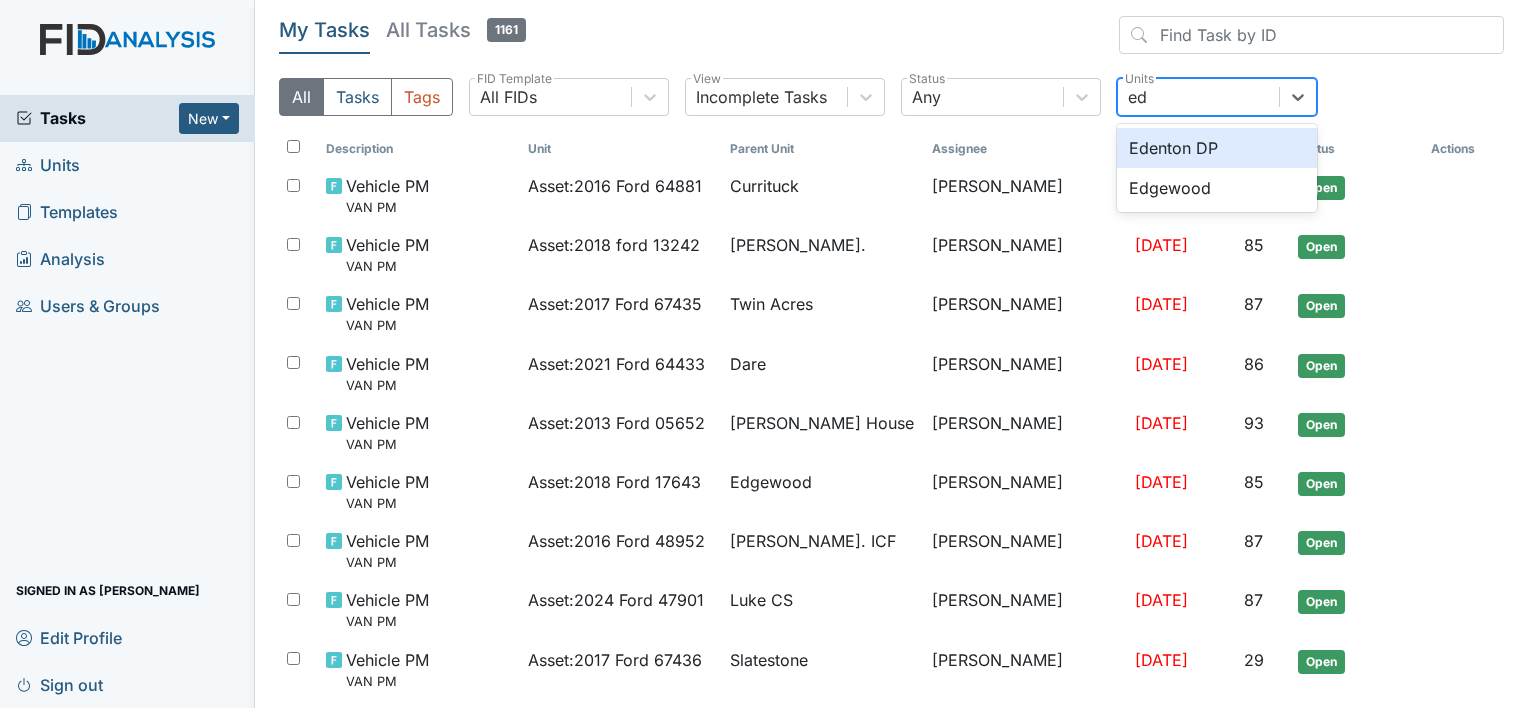 type on "e" 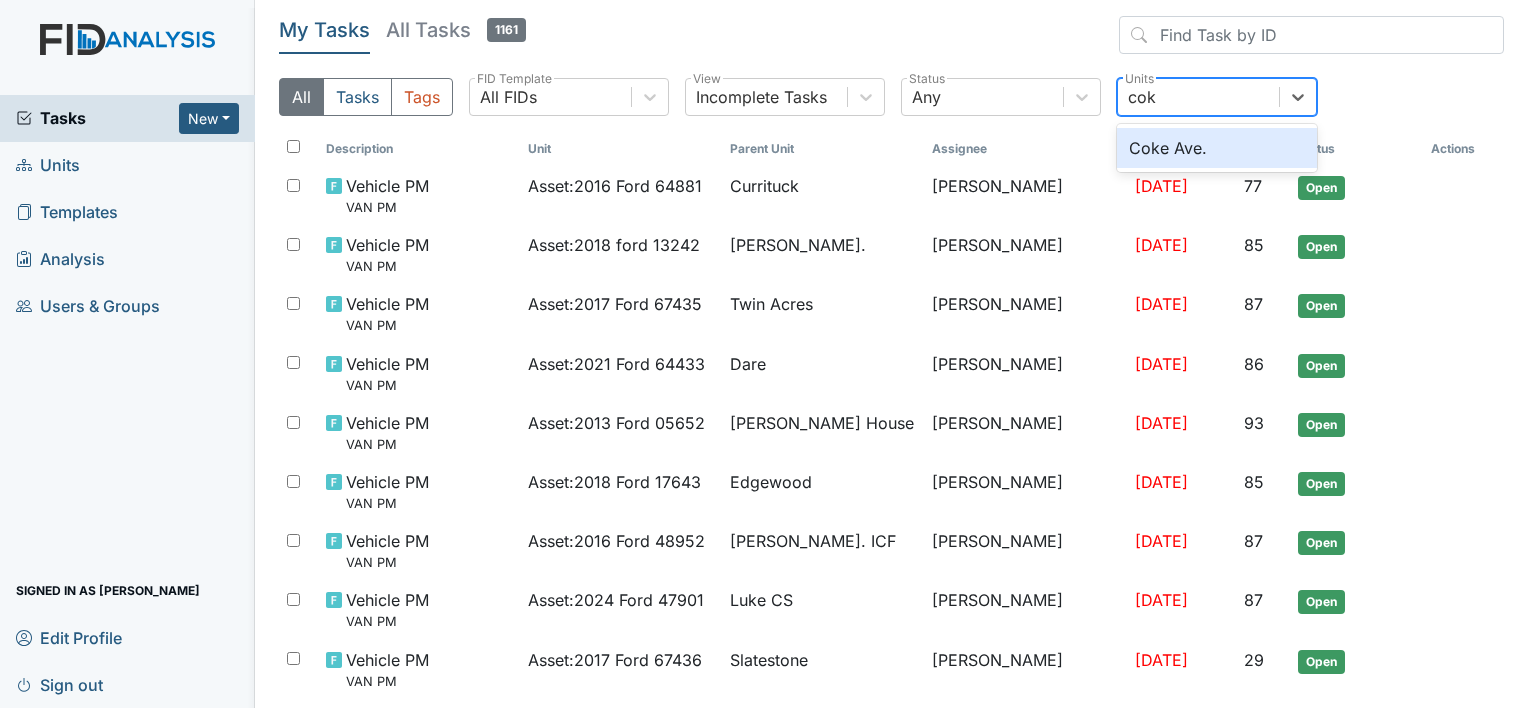 type on "coke" 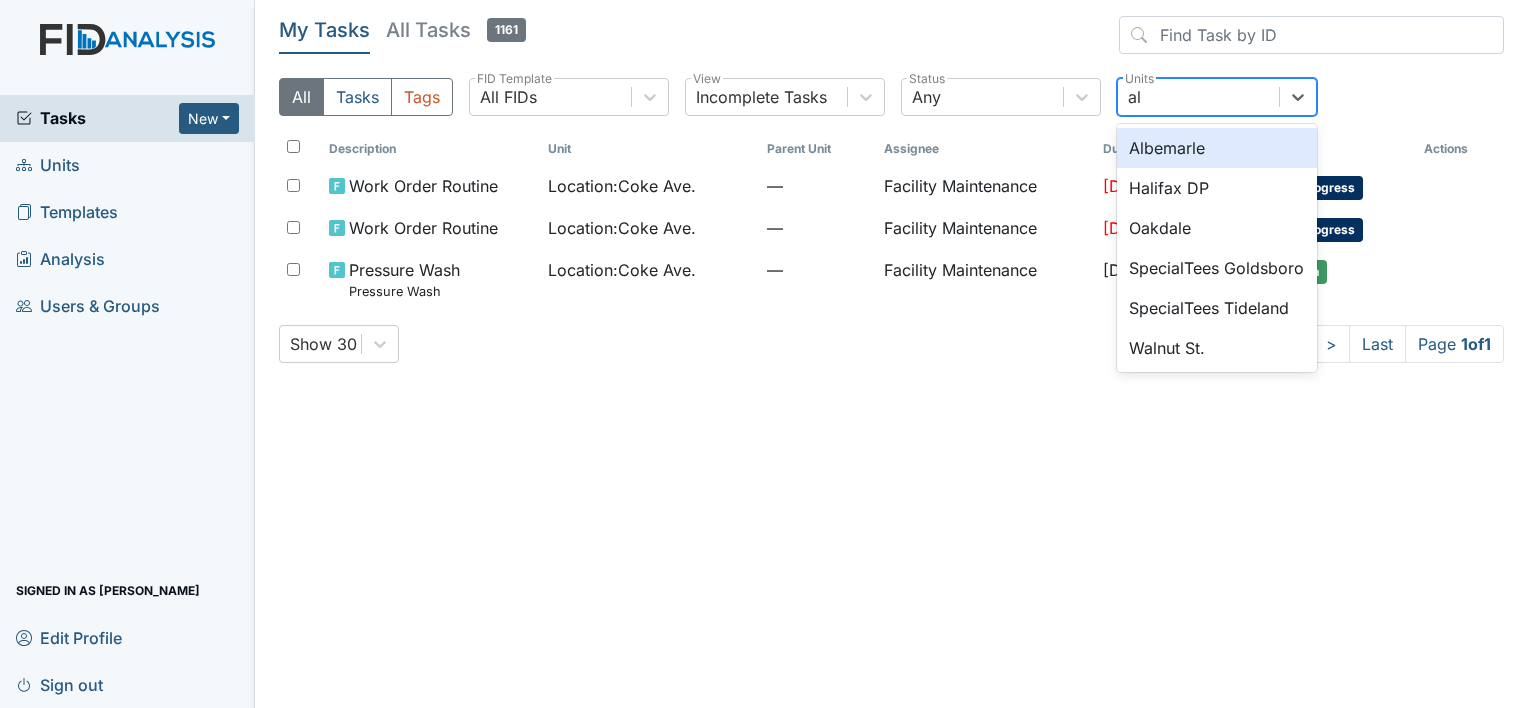 type on "alb" 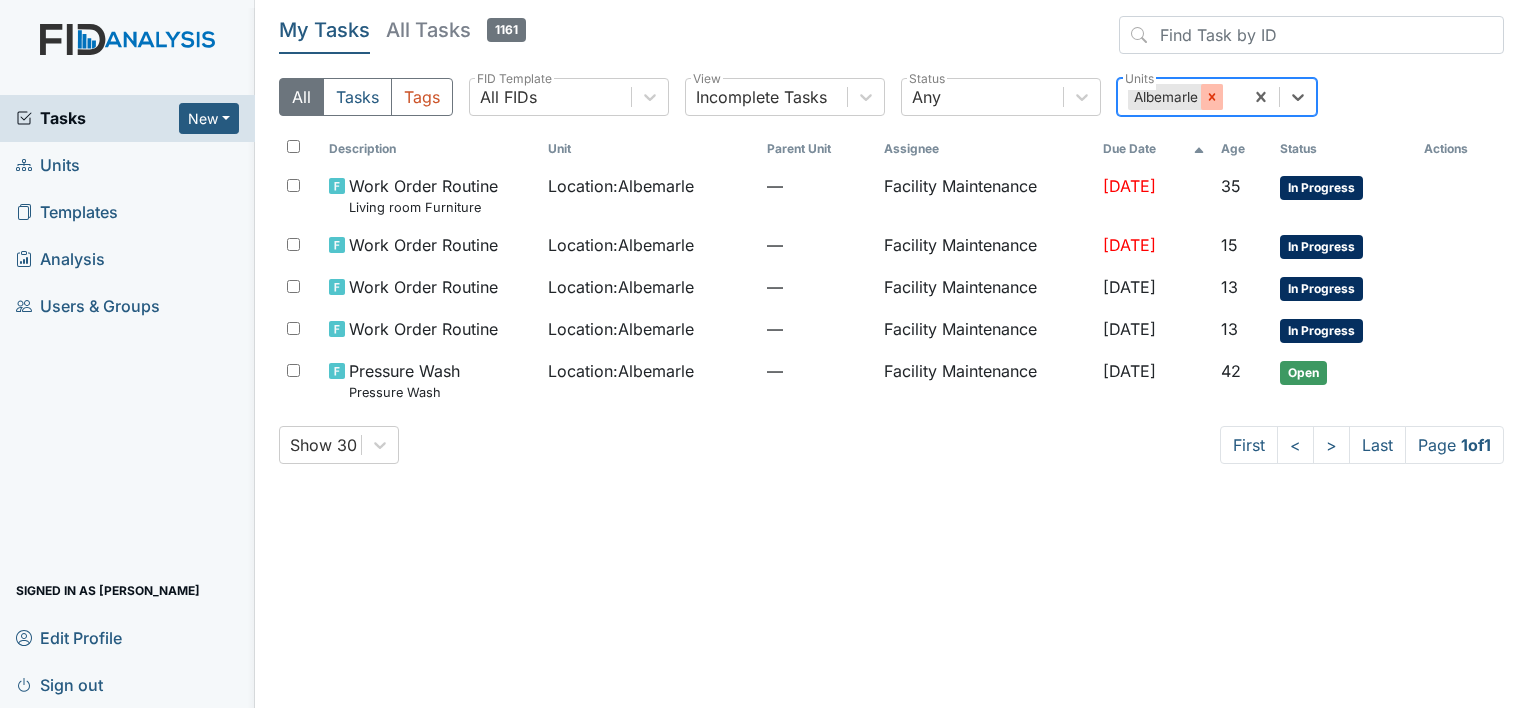 click 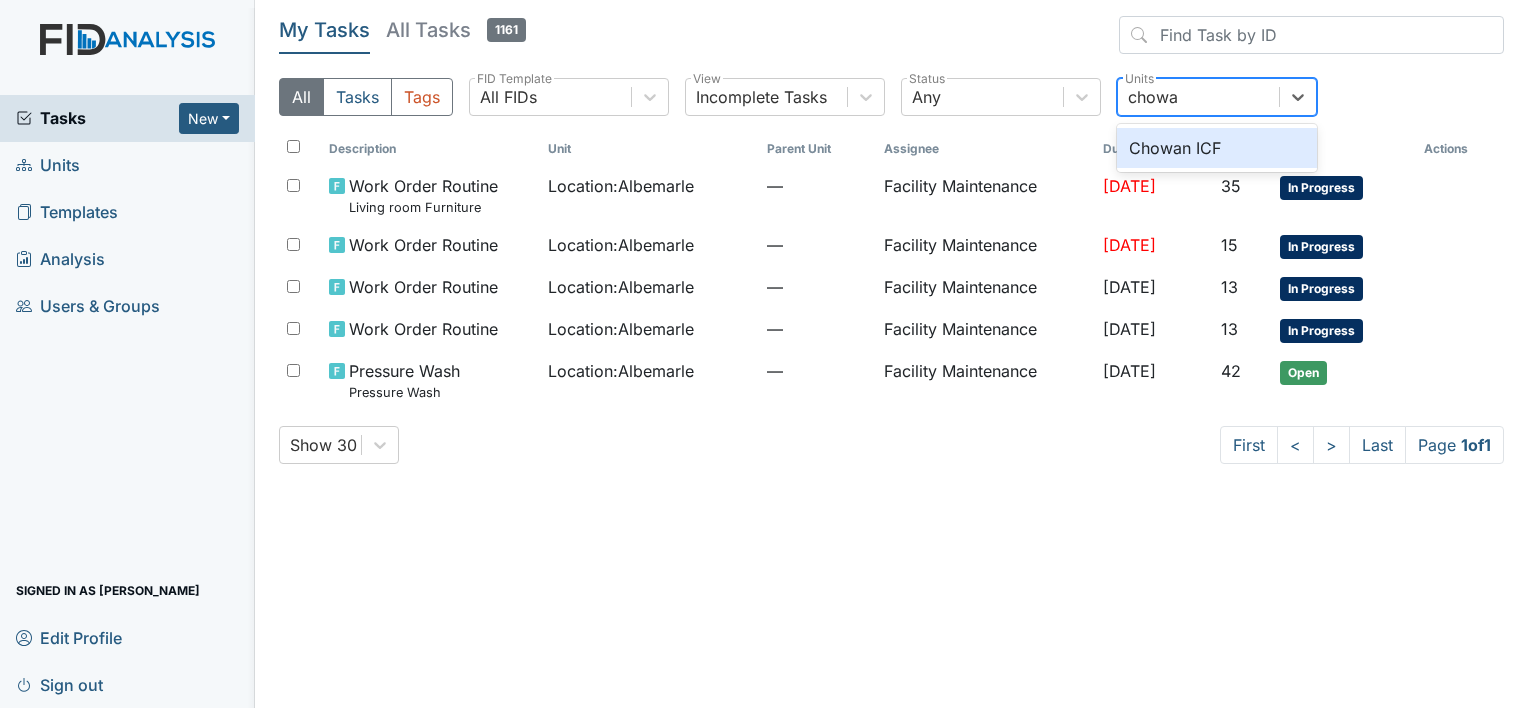 type on "chowan" 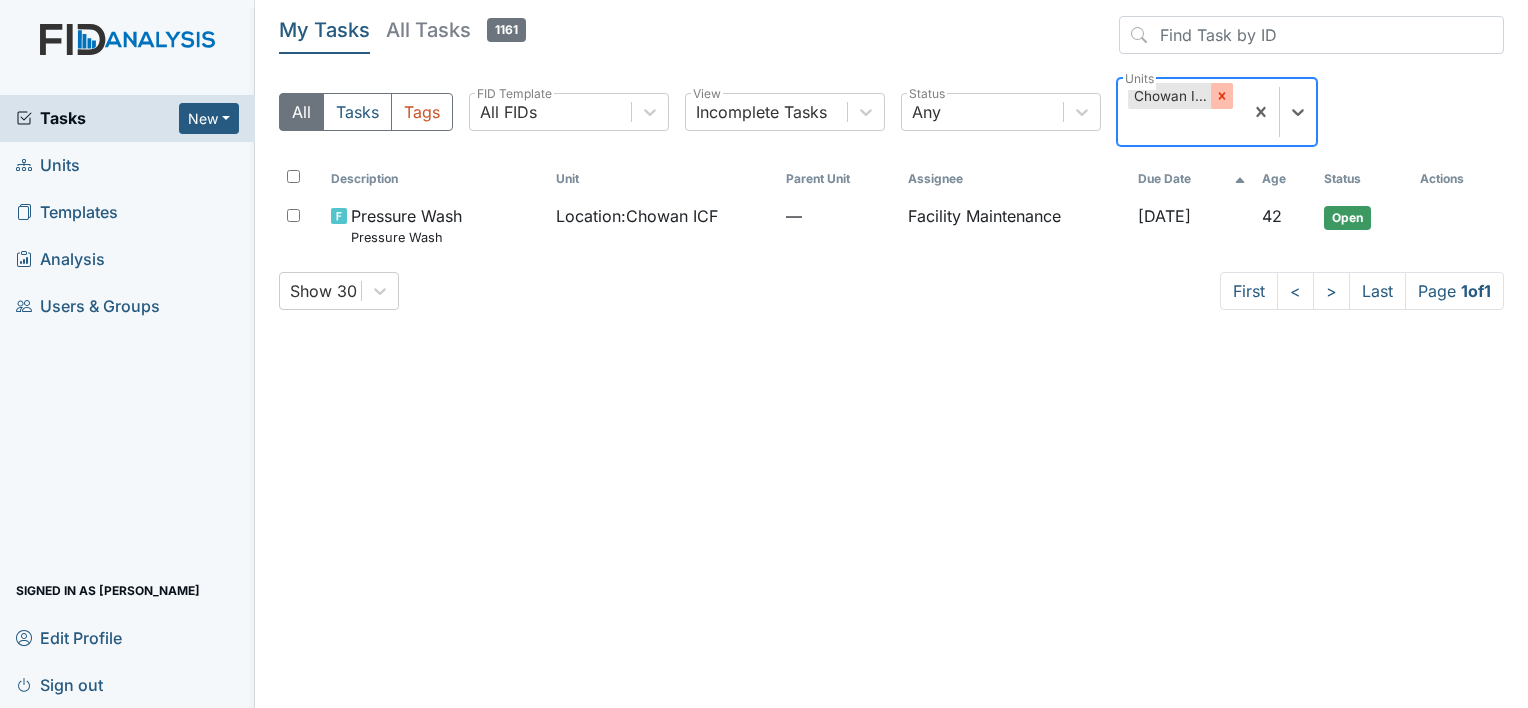 click at bounding box center [1222, 96] 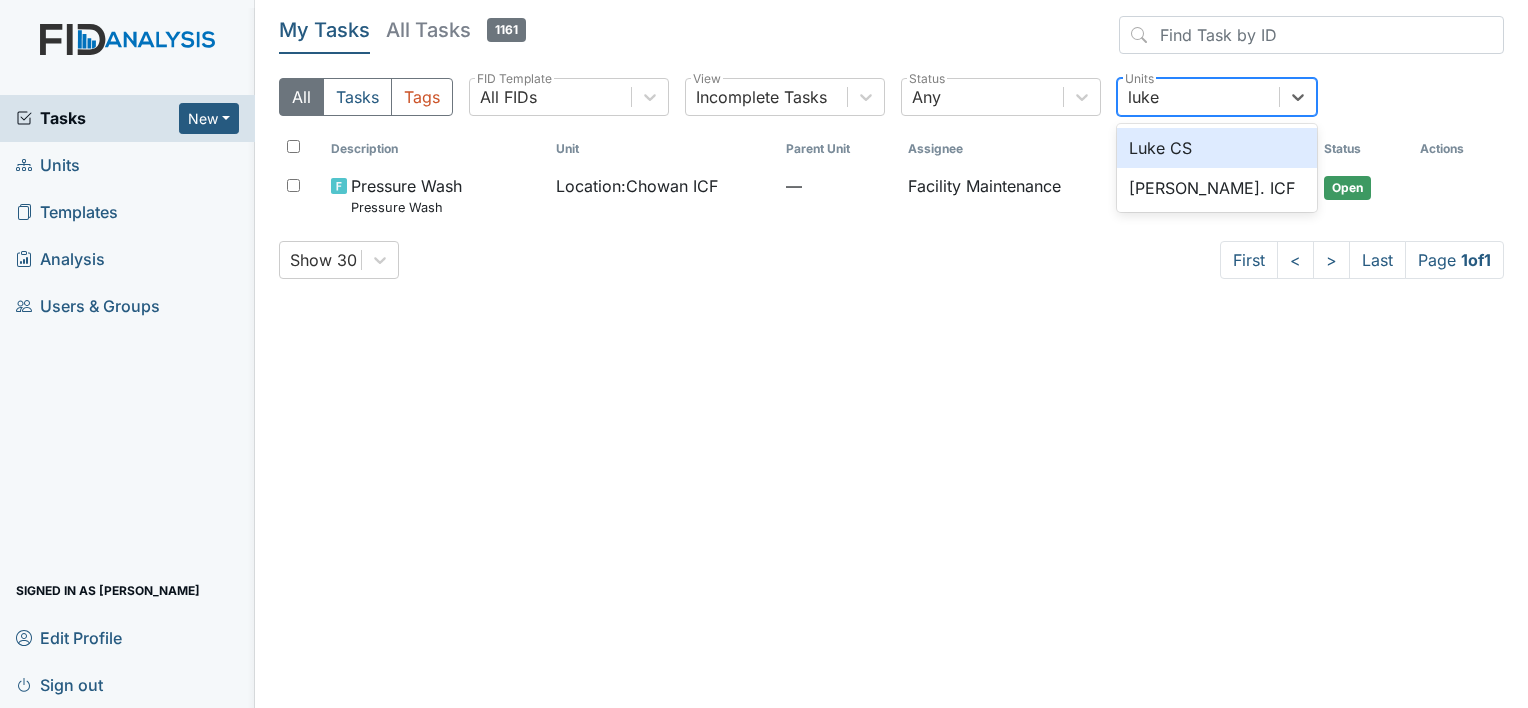 type on "luke" 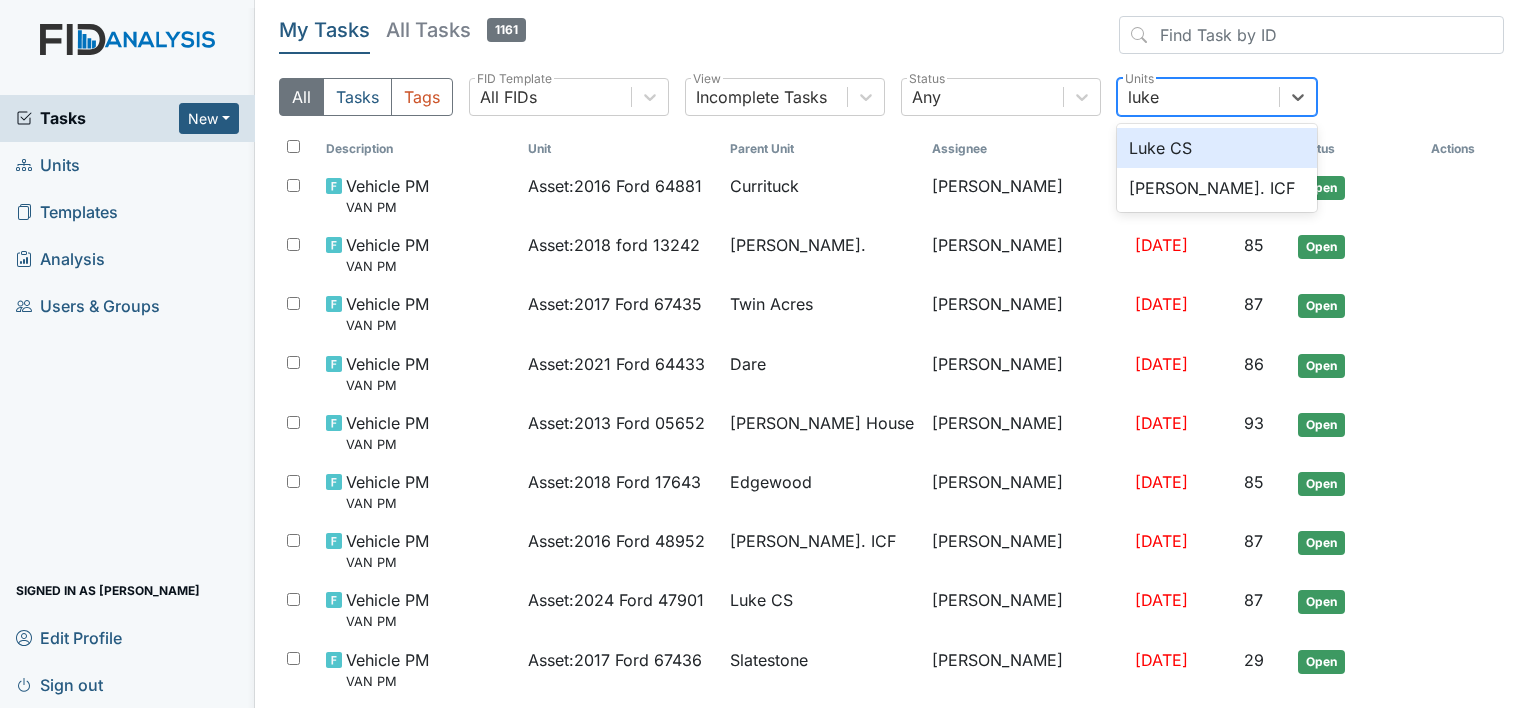 type 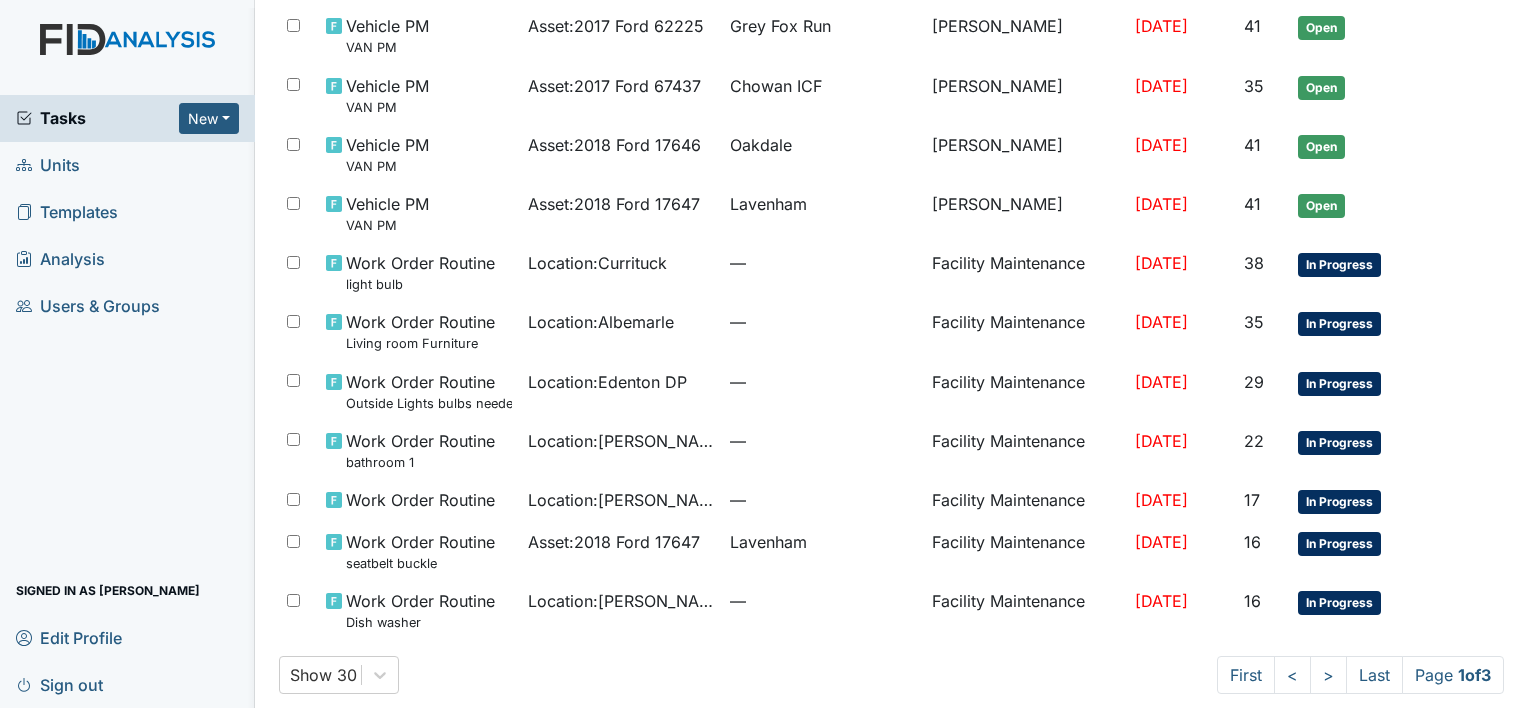 scroll, scrollTop: 1284, scrollLeft: 0, axis: vertical 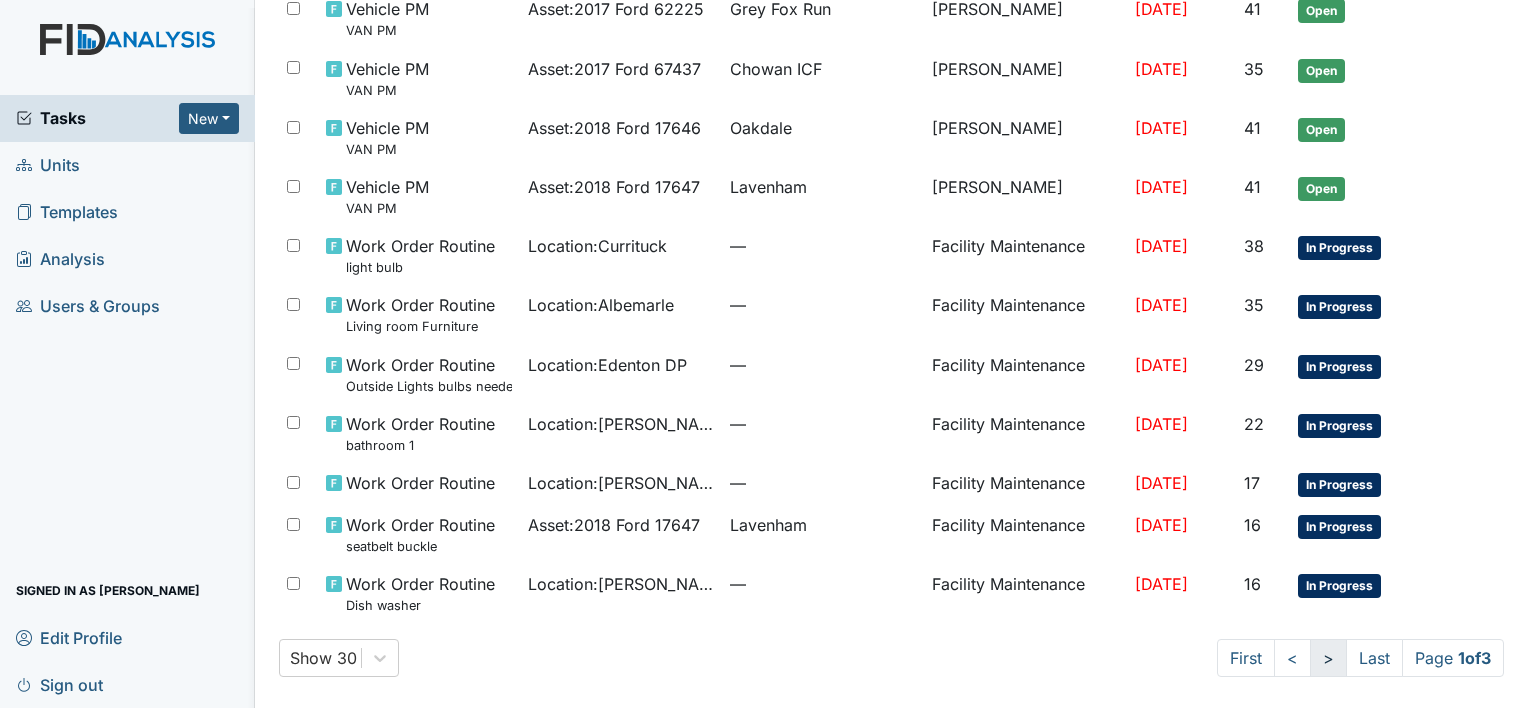 click on ">" at bounding box center [1328, 658] 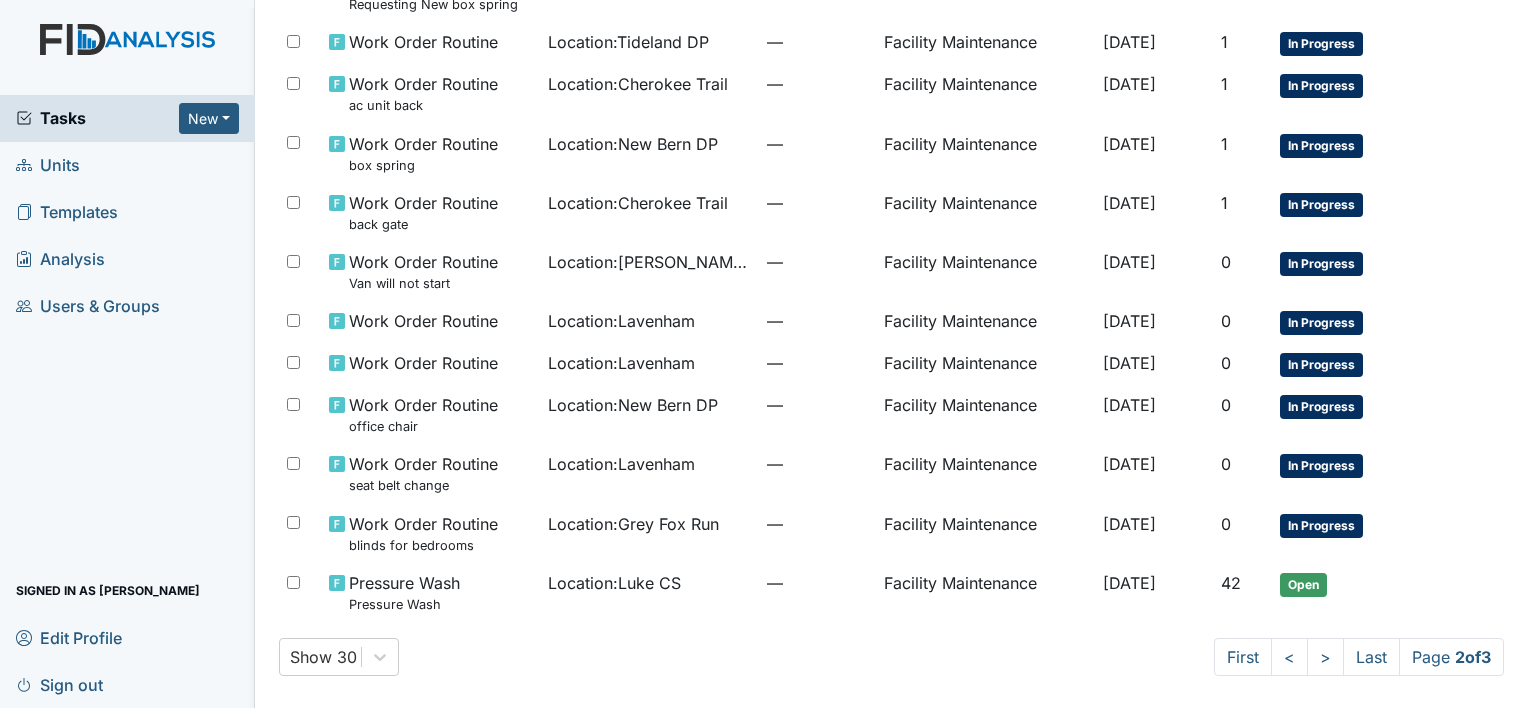 scroll, scrollTop: 1158, scrollLeft: 0, axis: vertical 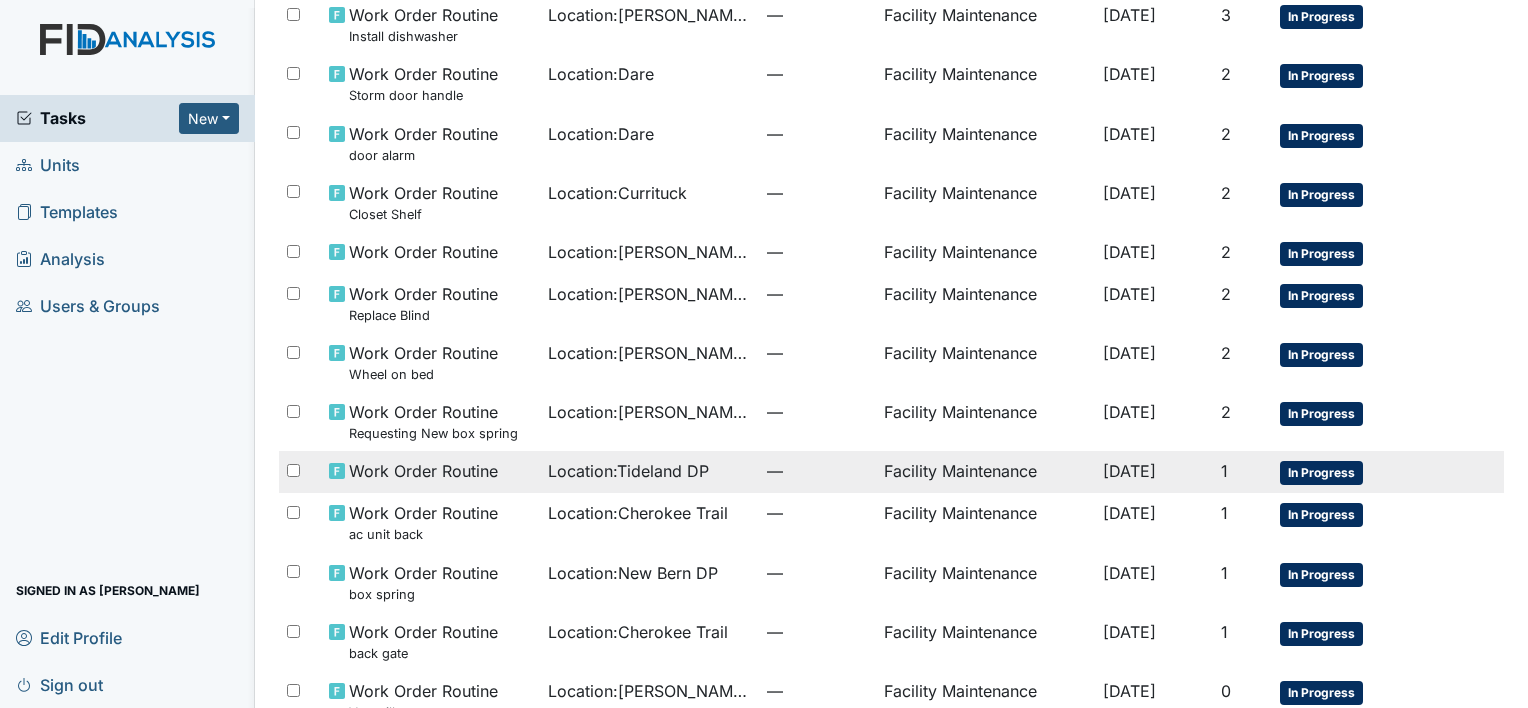 click on "Location :  Tideland DP" at bounding box center (628, 471) 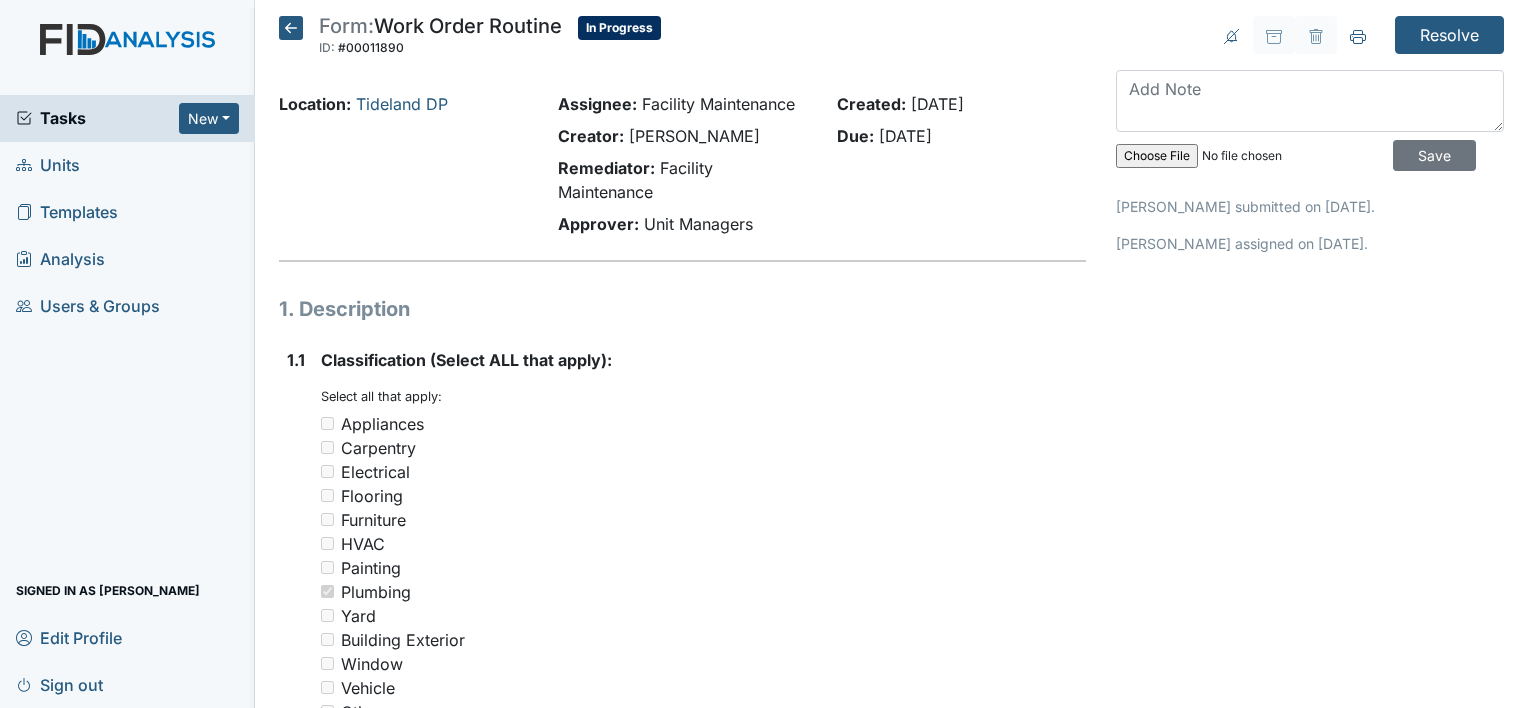 scroll, scrollTop: 0, scrollLeft: 0, axis: both 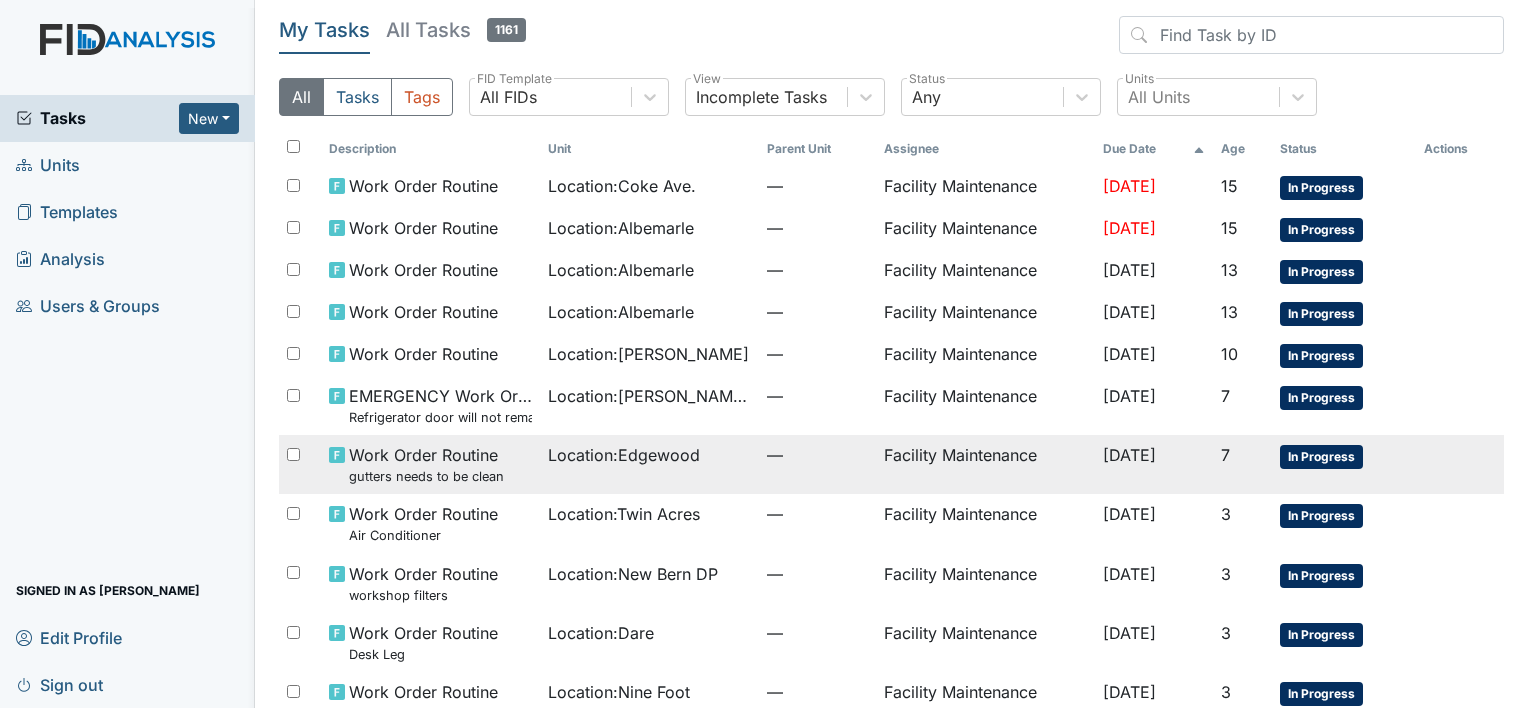 click on "Work Order Routine gutters needs to be clean Location :  Edgewood — Facility Maintenance  Jul 10, 2025 7 In Progress" at bounding box center [891, 464] 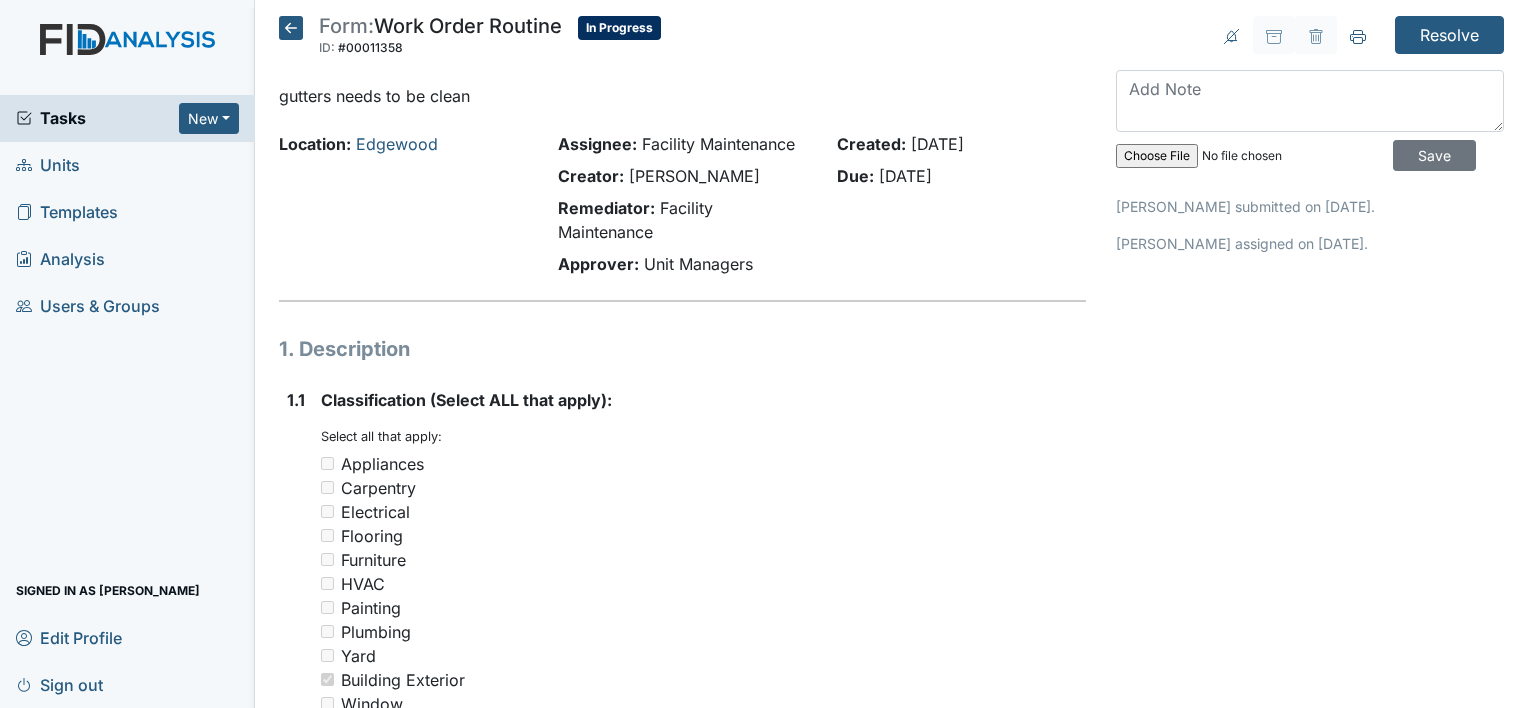 scroll, scrollTop: 0, scrollLeft: 0, axis: both 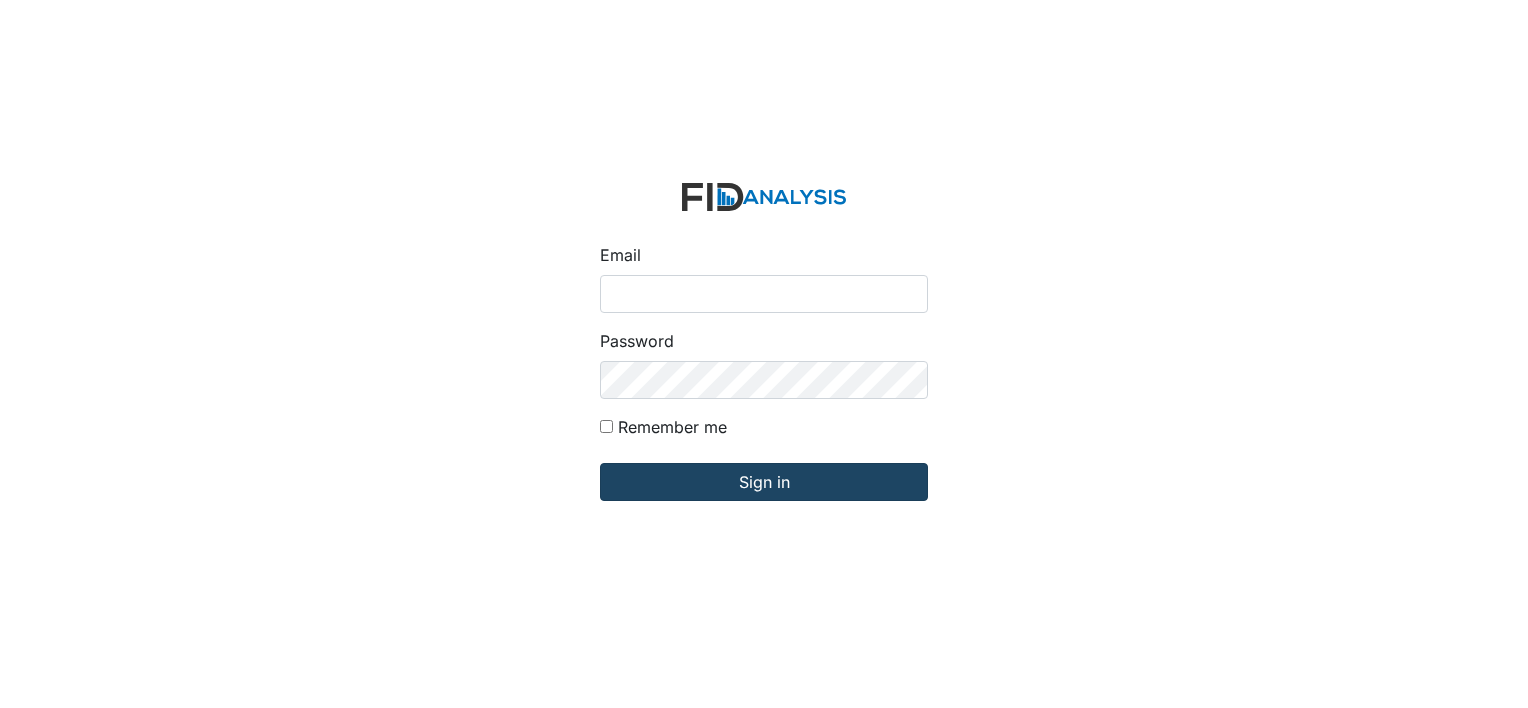 type on "[EMAIL_ADDRESS][DOMAIN_NAME]" 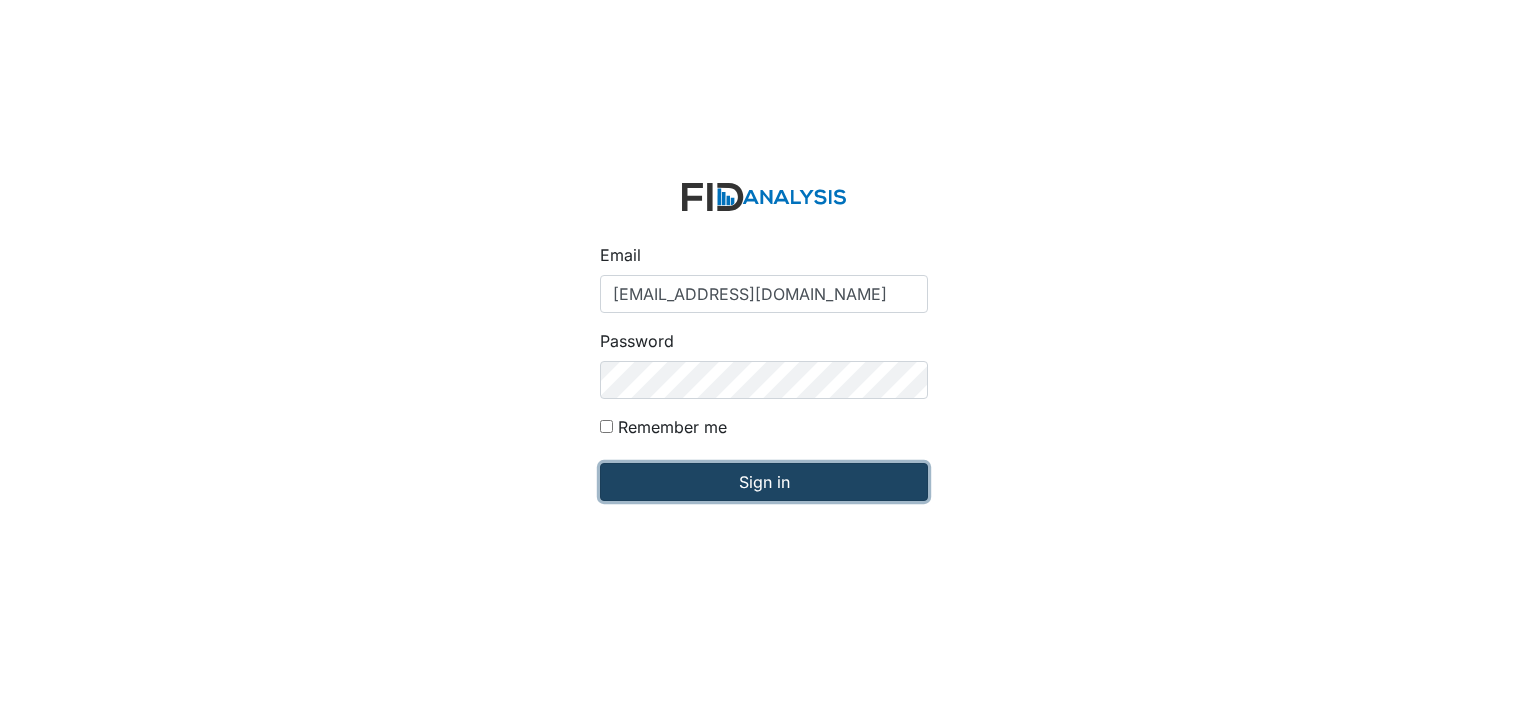 click on "Sign in" at bounding box center (764, 482) 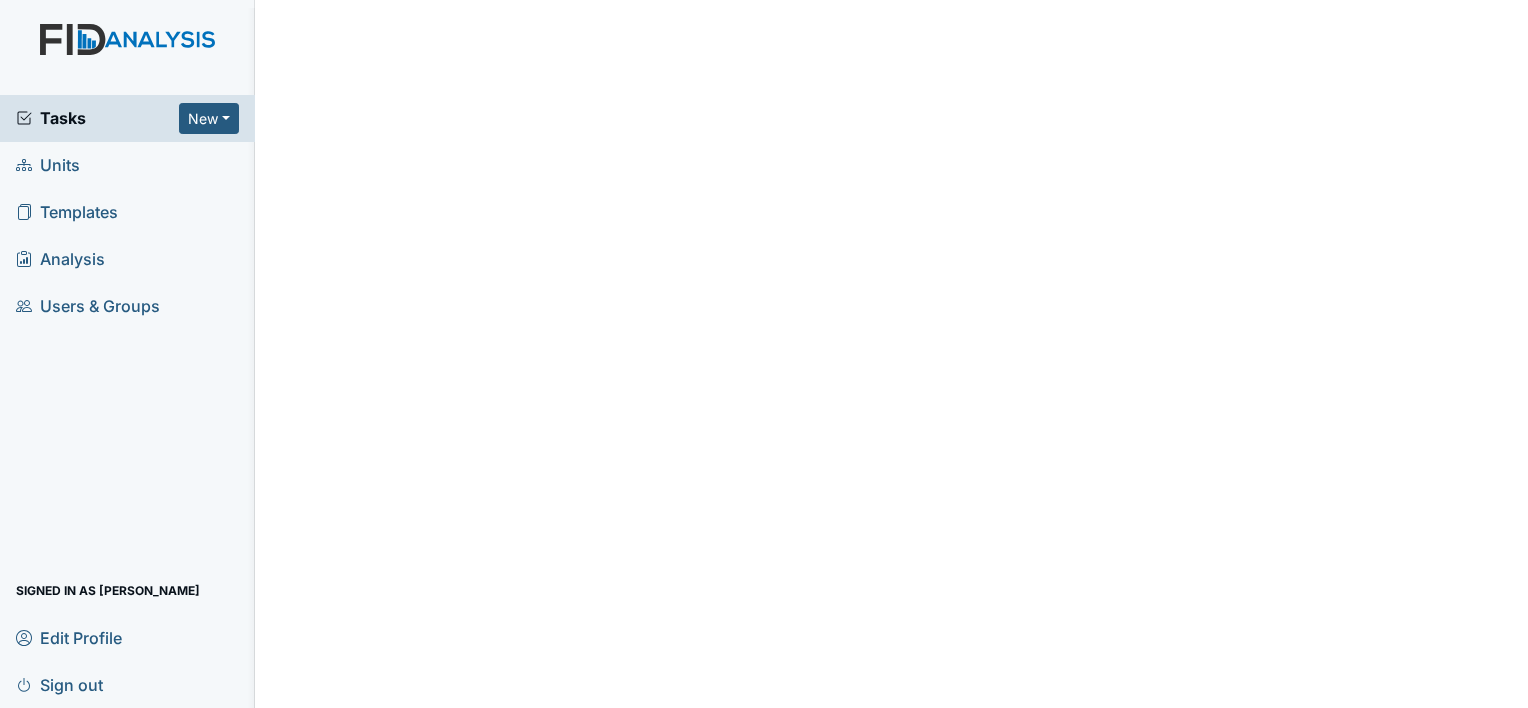 scroll, scrollTop: 0, scrollLeft: 0, axis: both 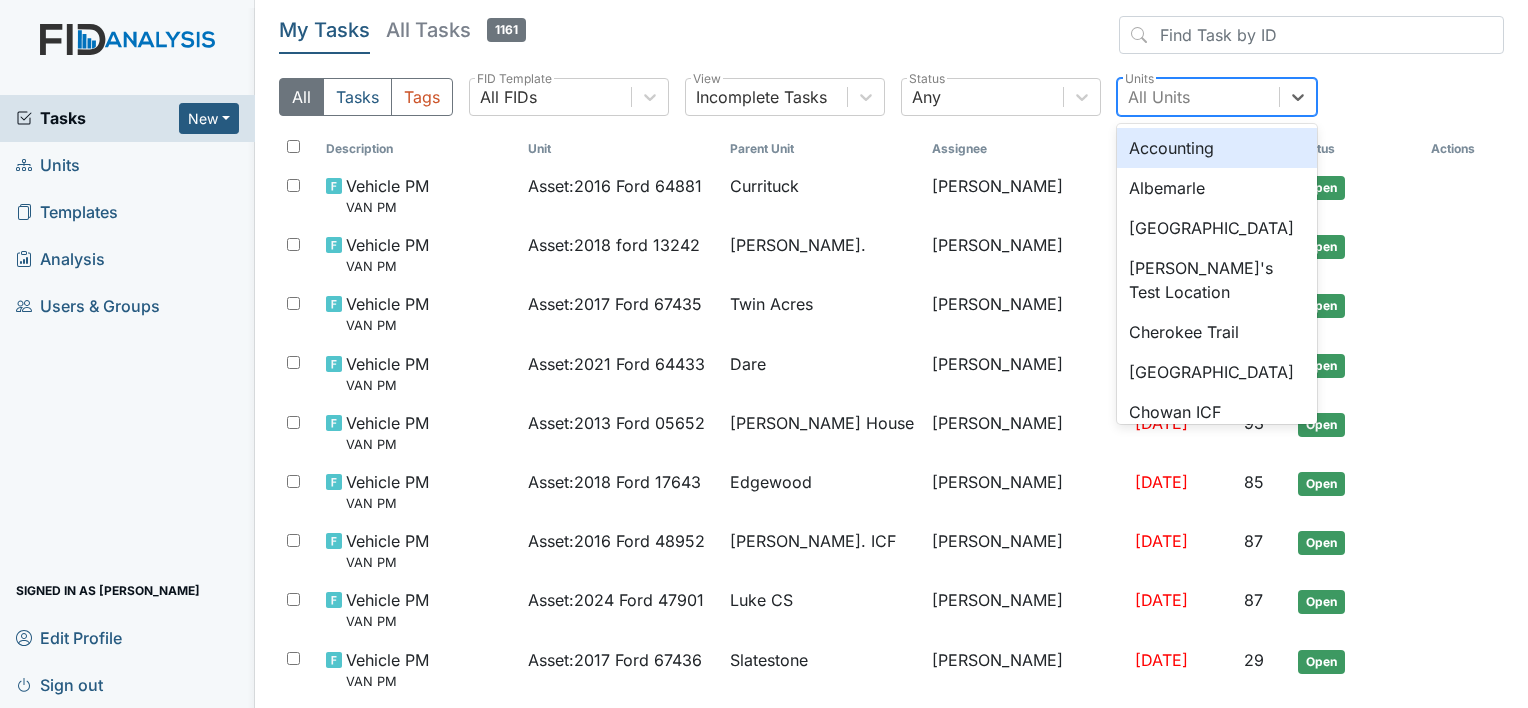 click on "All Units" at bounding box center (1198, 97) 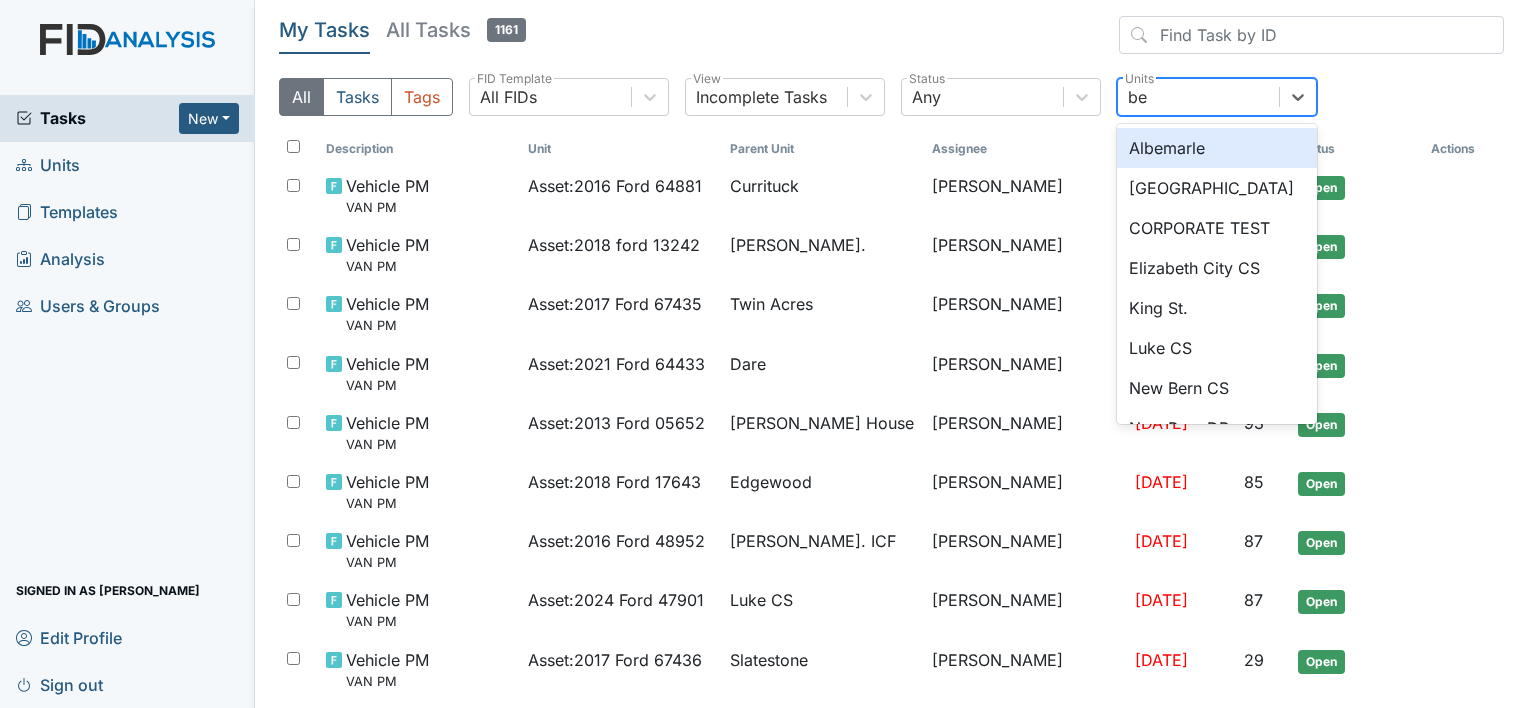 type on "bea" 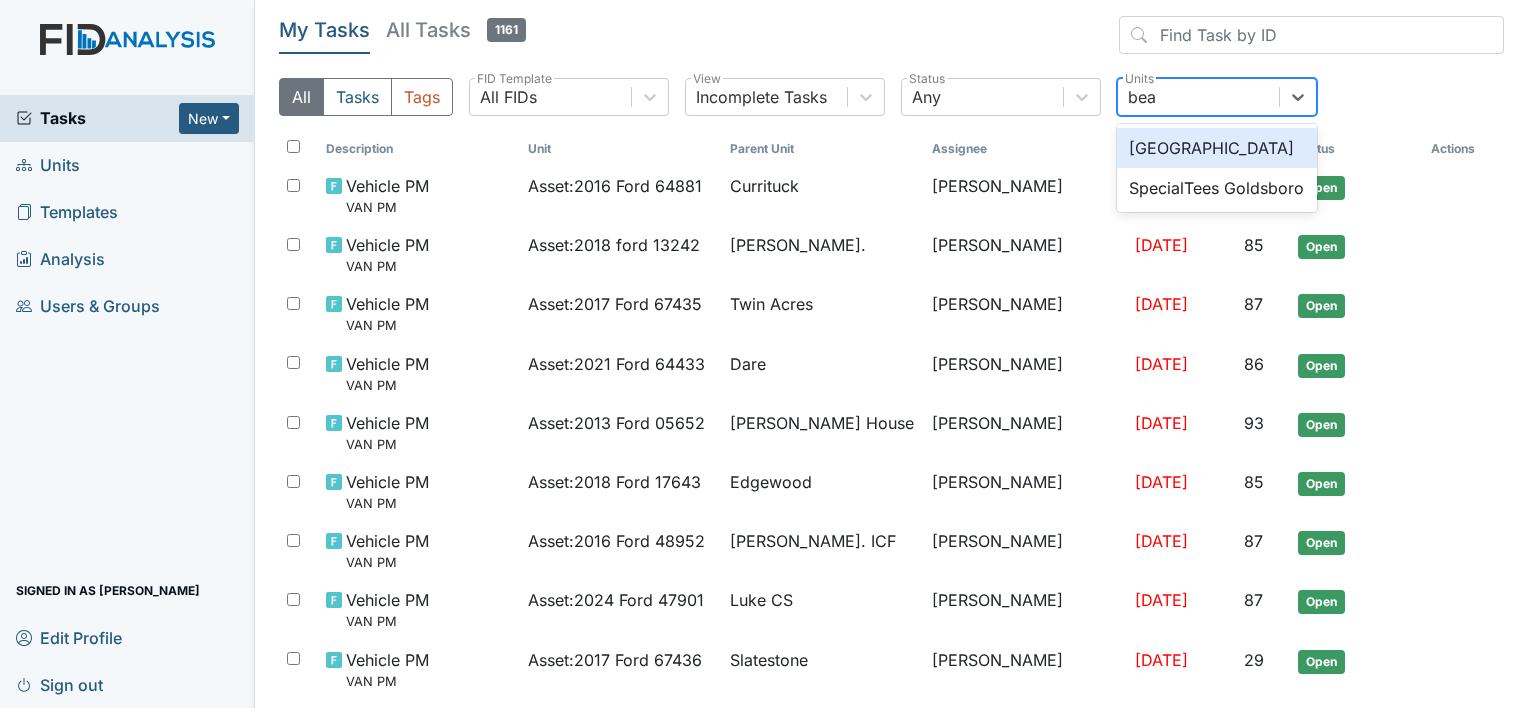 type 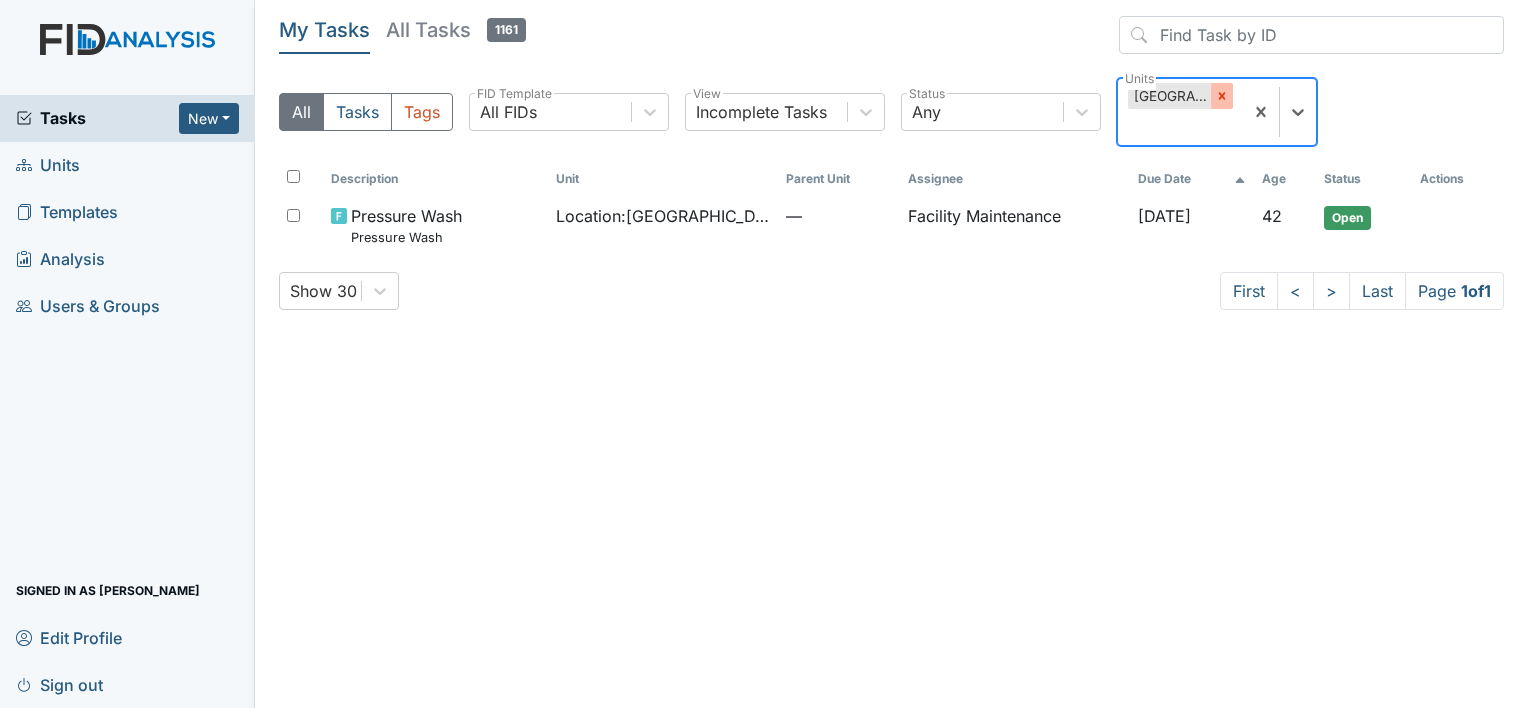 click 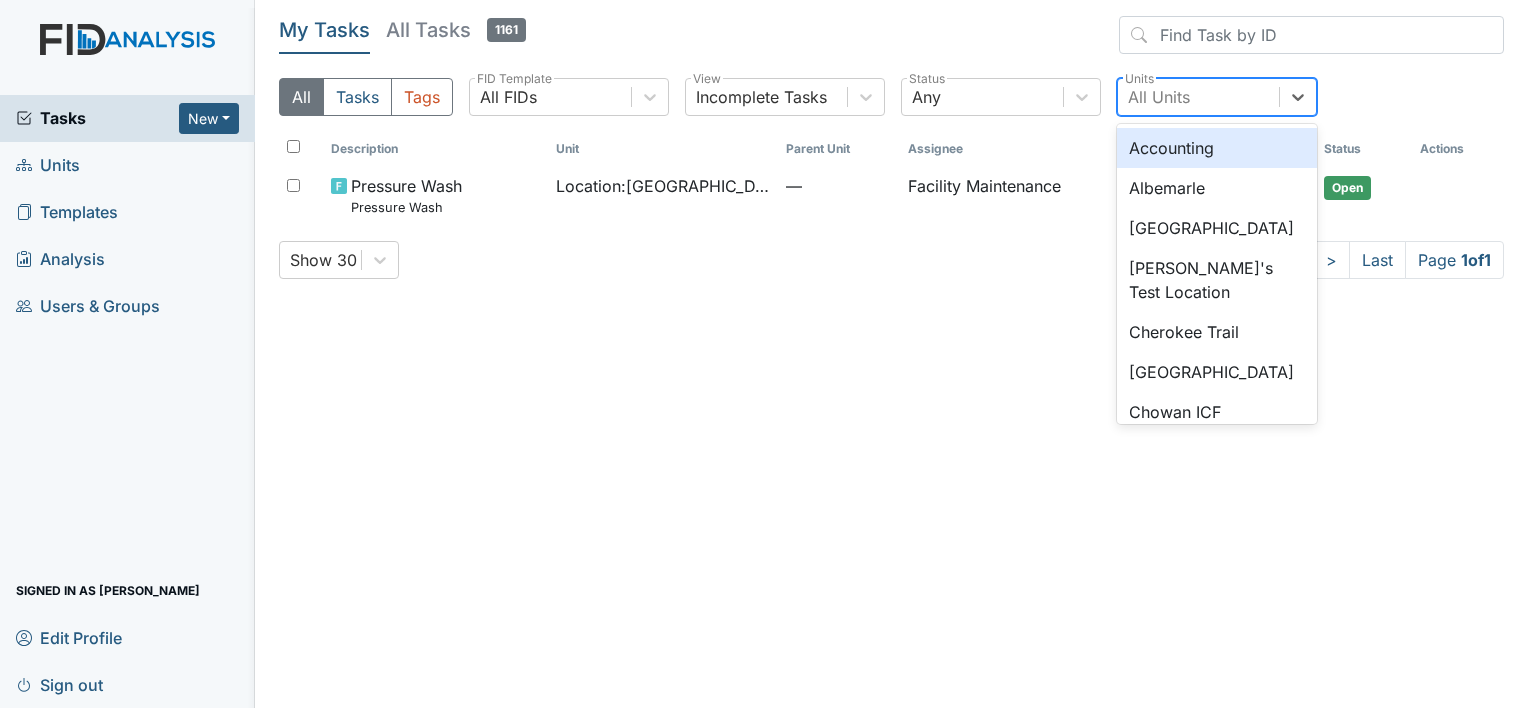 click on "All Units" at bounding box center (1198, 97) 